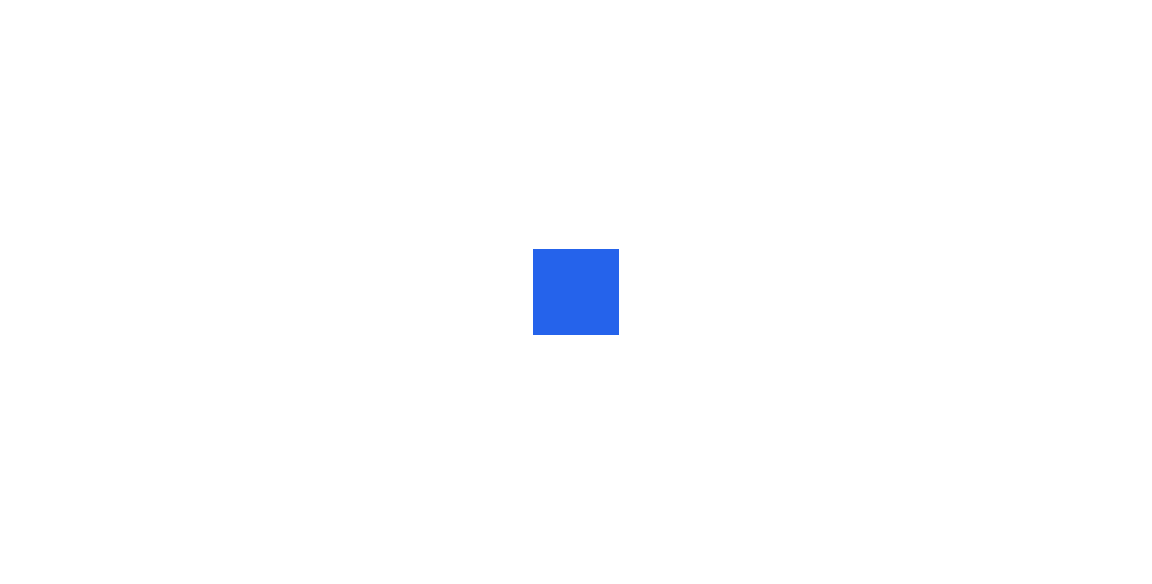 scroll, scrollTop: 0, scrollLeft: 0, axis: both 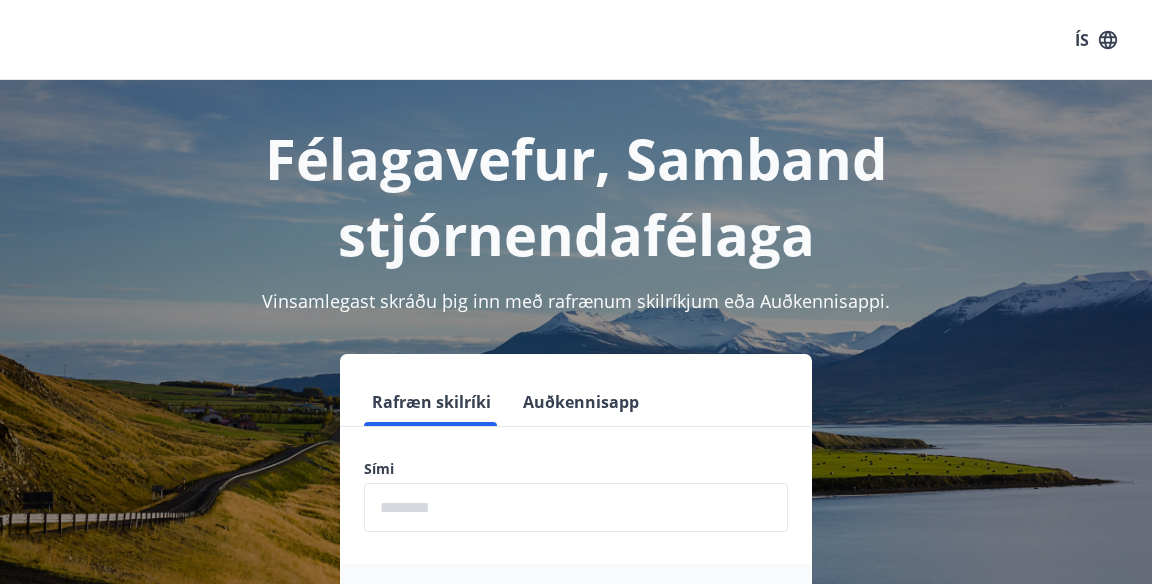 click at bounding box center [576, 507] 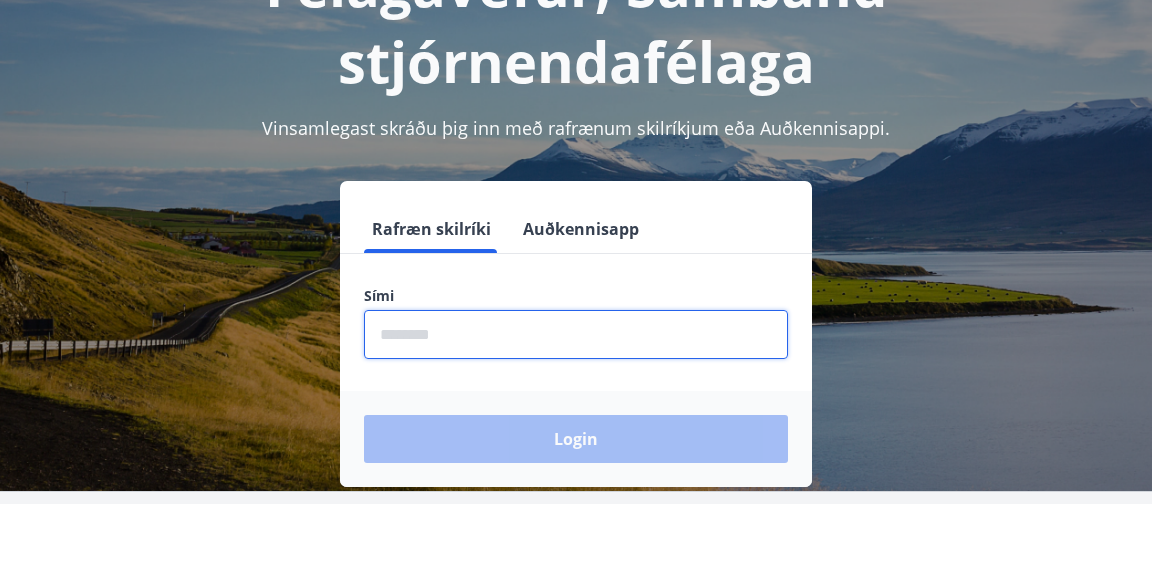 scroll, scrollTop: 175, scrollLeft: 0, axis: vertical 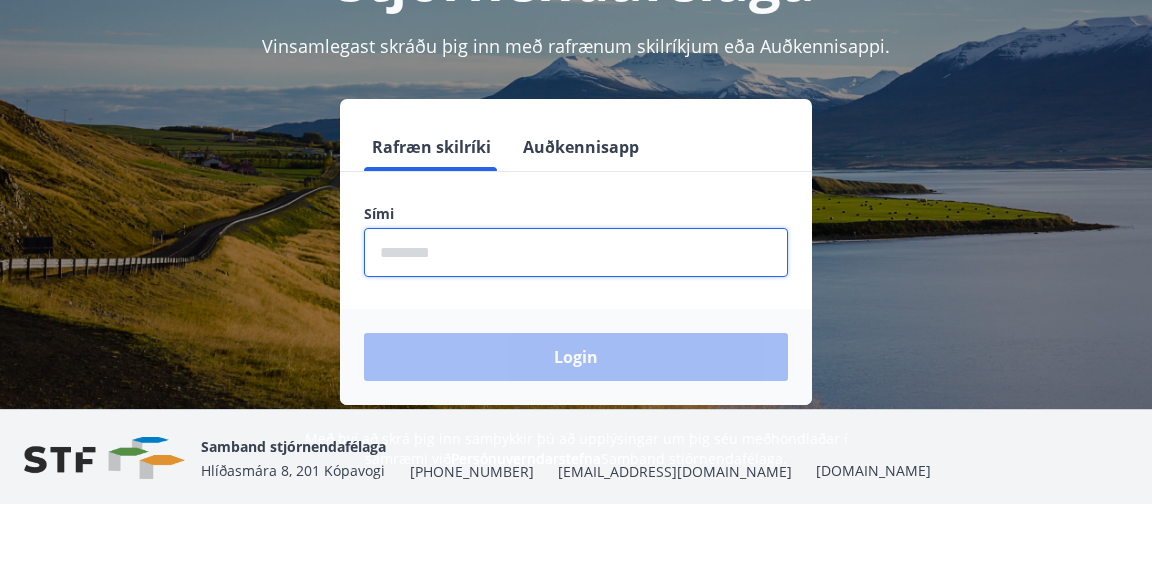 type on "********" 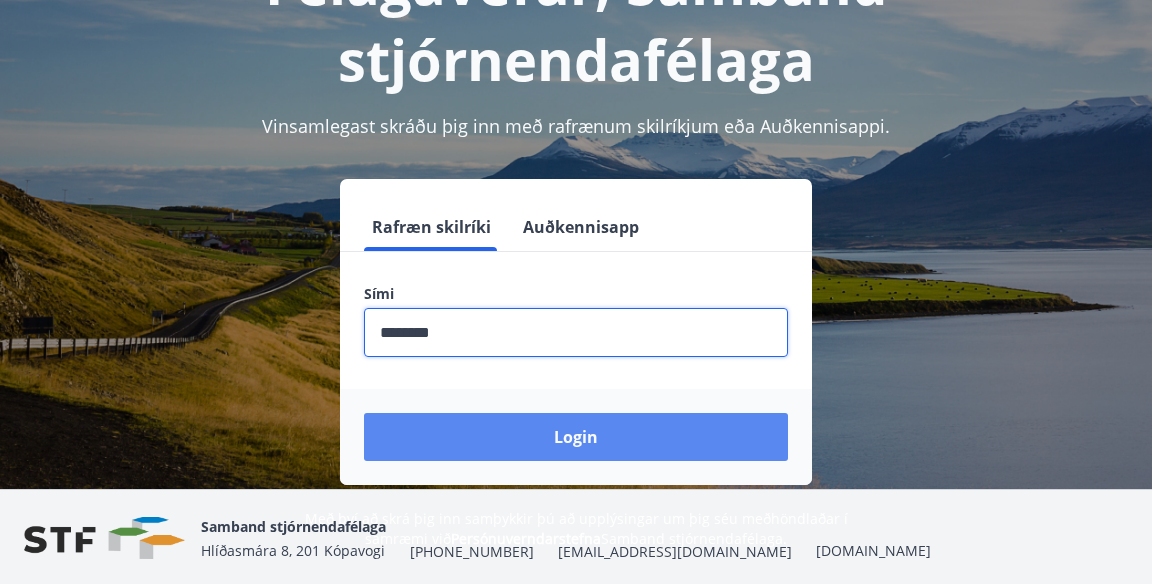click on "Login" at bounding box center [576, 437] 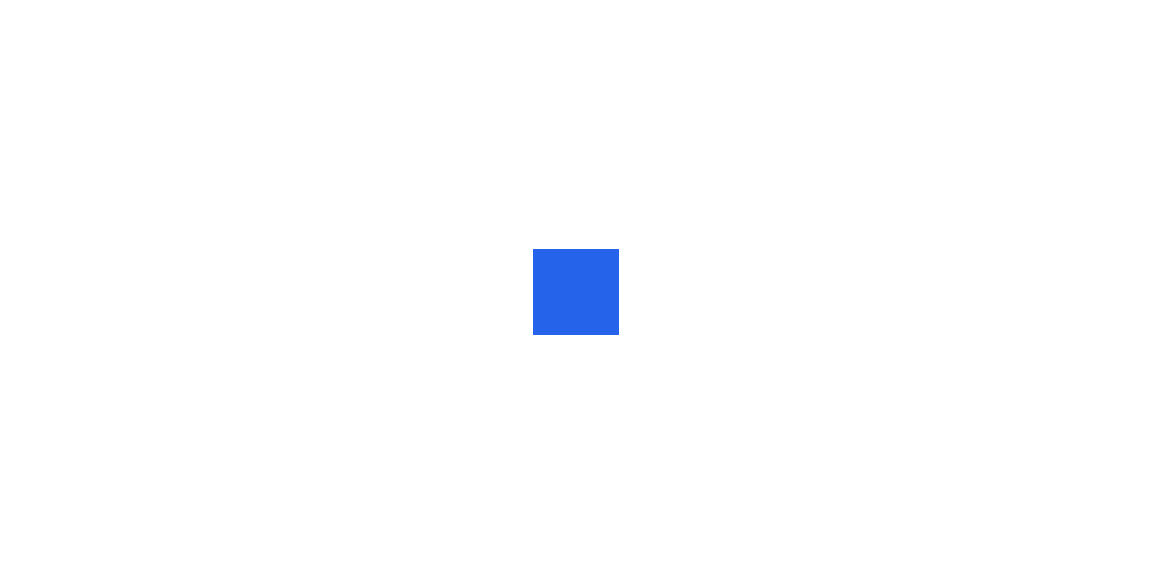 scroll, scrollTop: 0, scrollLeft: 0, axis: both 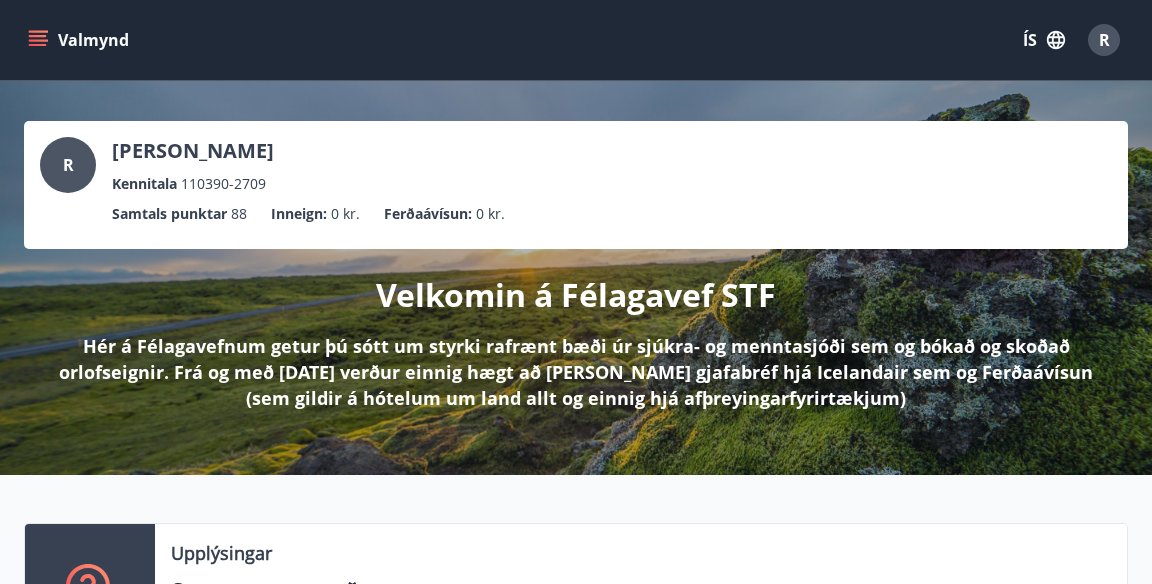 click on "Valmynd" at bounding box center [80, 40] 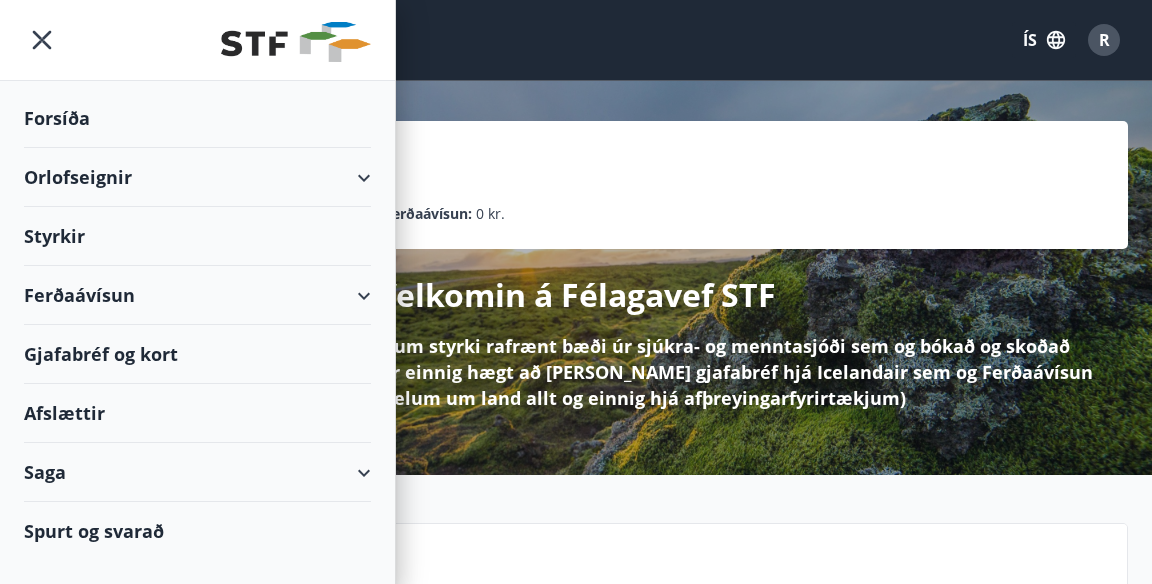 click on "Orlofseignir" at bounding box center [197, 177] 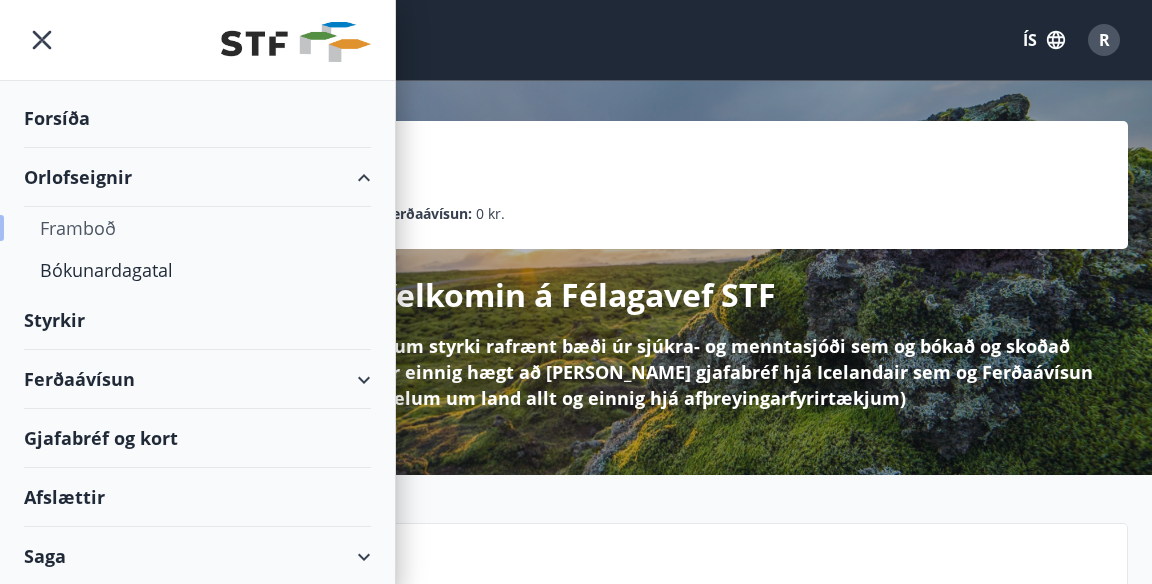 click on "Framboð" at bounding box center [197, 228] 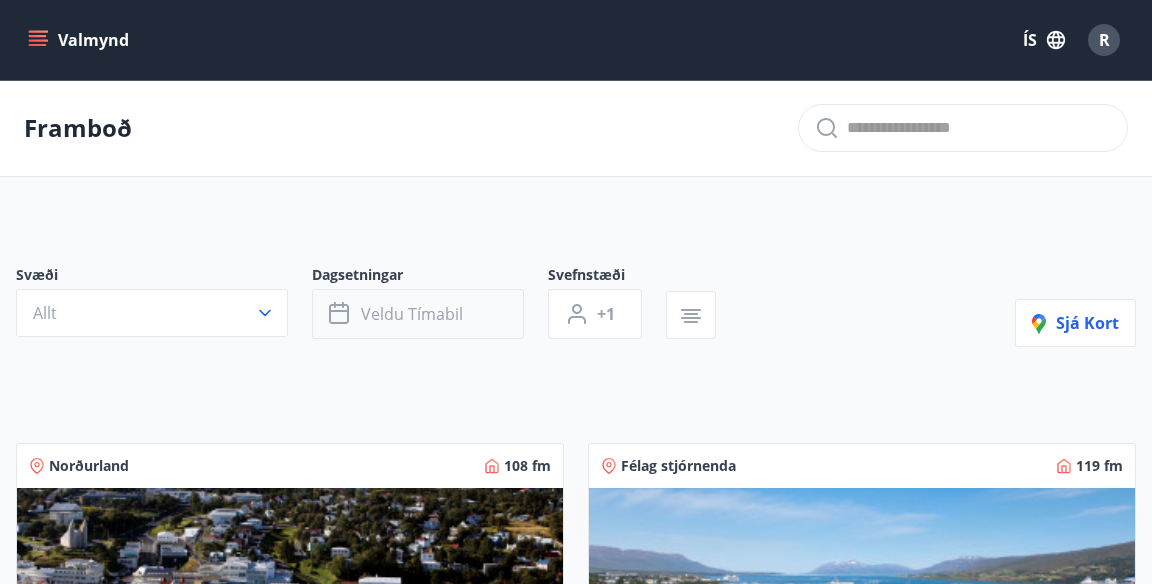 click on "Veldu tímabil" at bounding box center (418, 314) 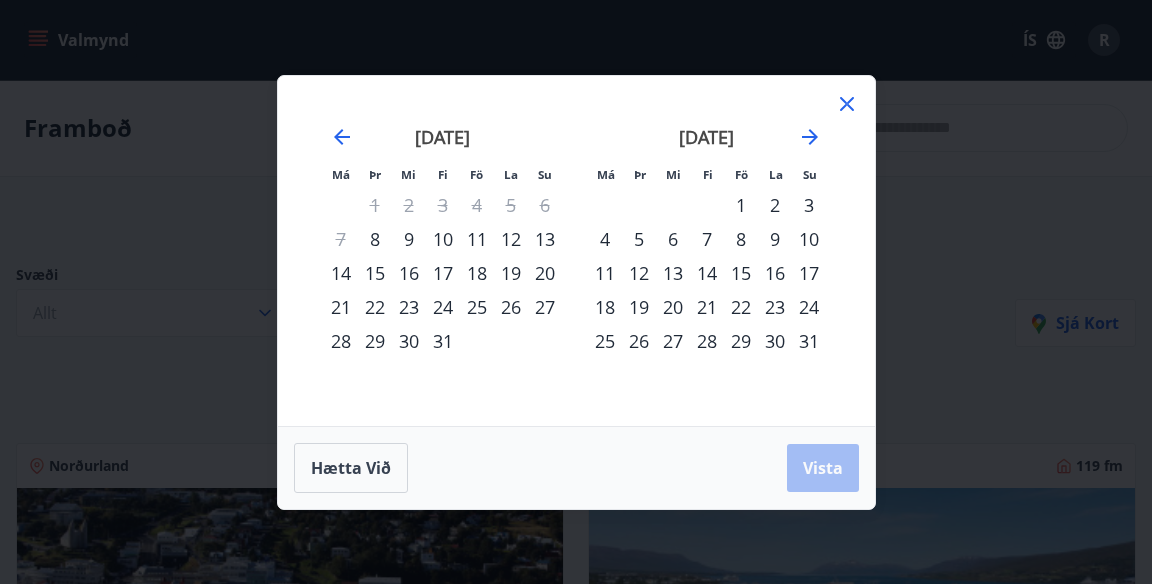 click on "13" at bounding box center (545, 239) 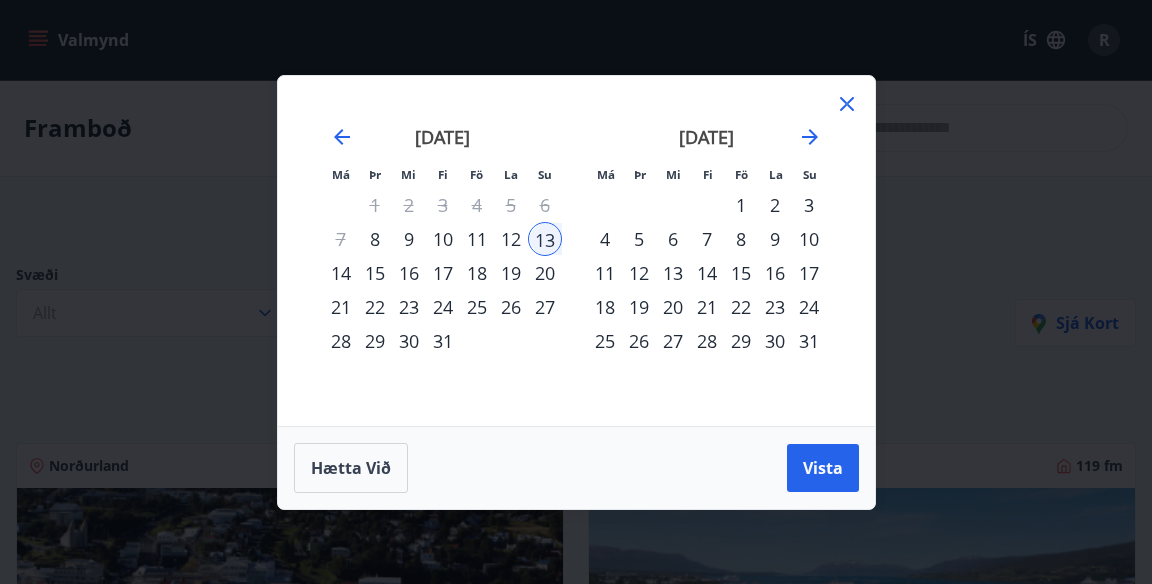 click on "16" at bounding box center (409, 273) 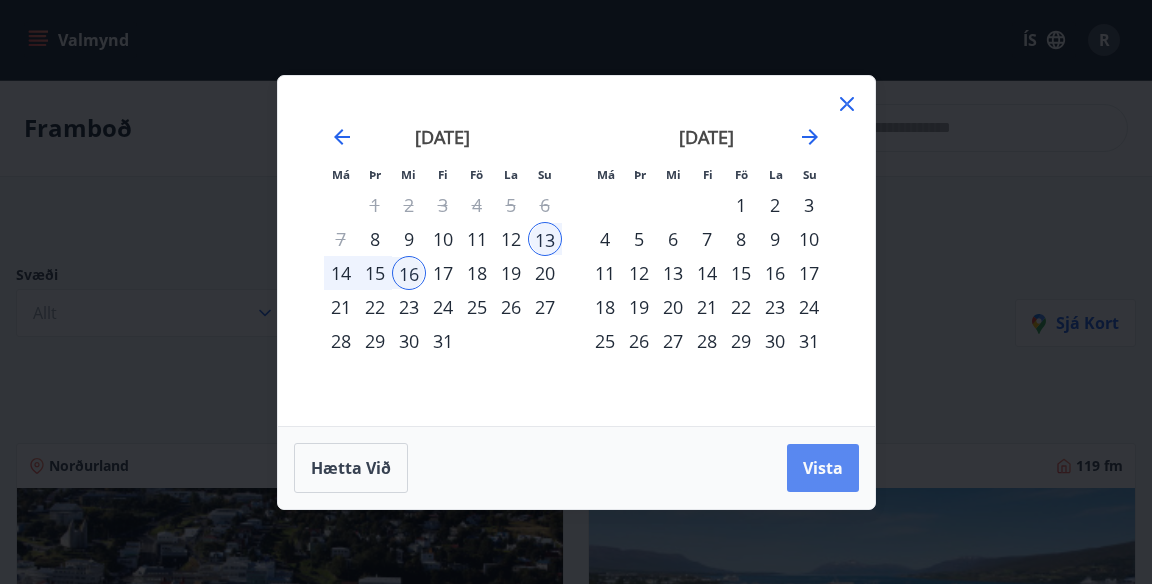 click on "Vista" at bounding box center [823, 468] 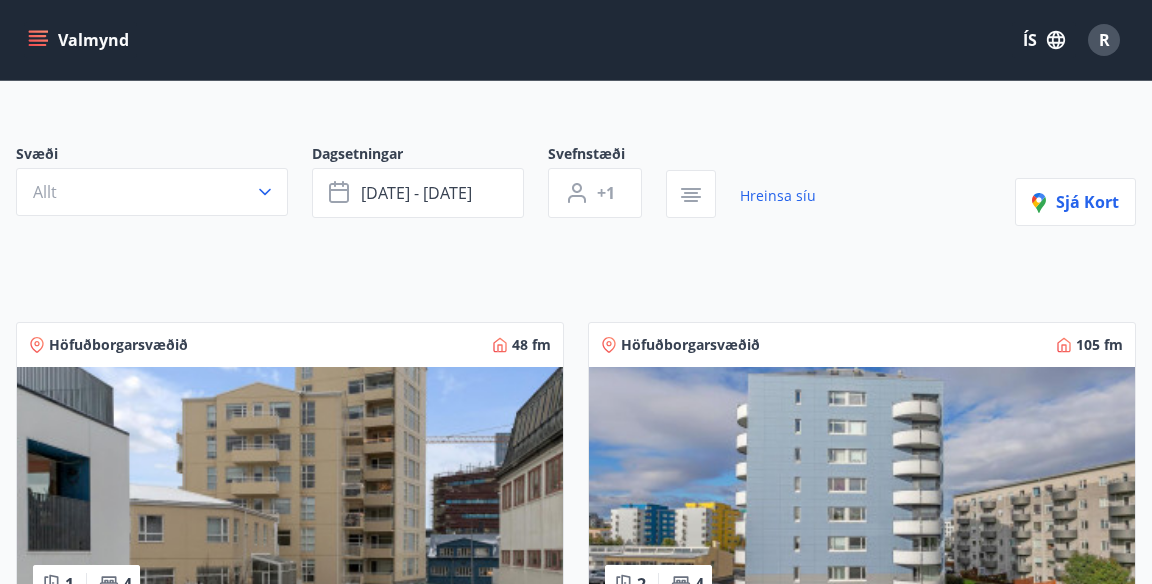scroll, scrollTop: 126, scrollLeft: 0, axis: vertical 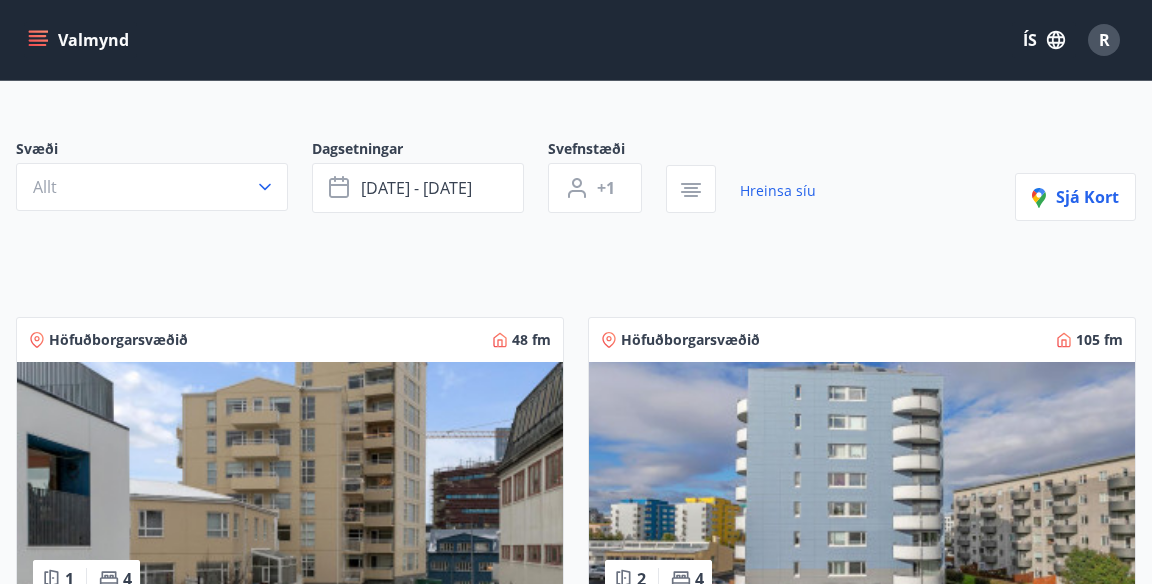 click at bounding box center [290, 488] 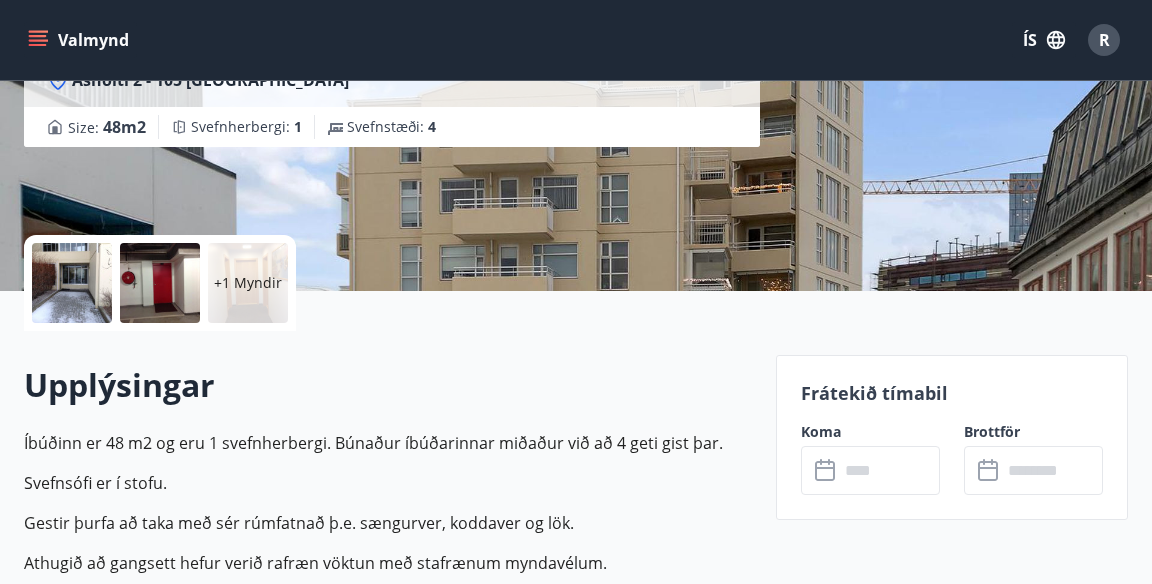 scroll, scrollTop: 310, scrollLeft: 0, axis: vertical 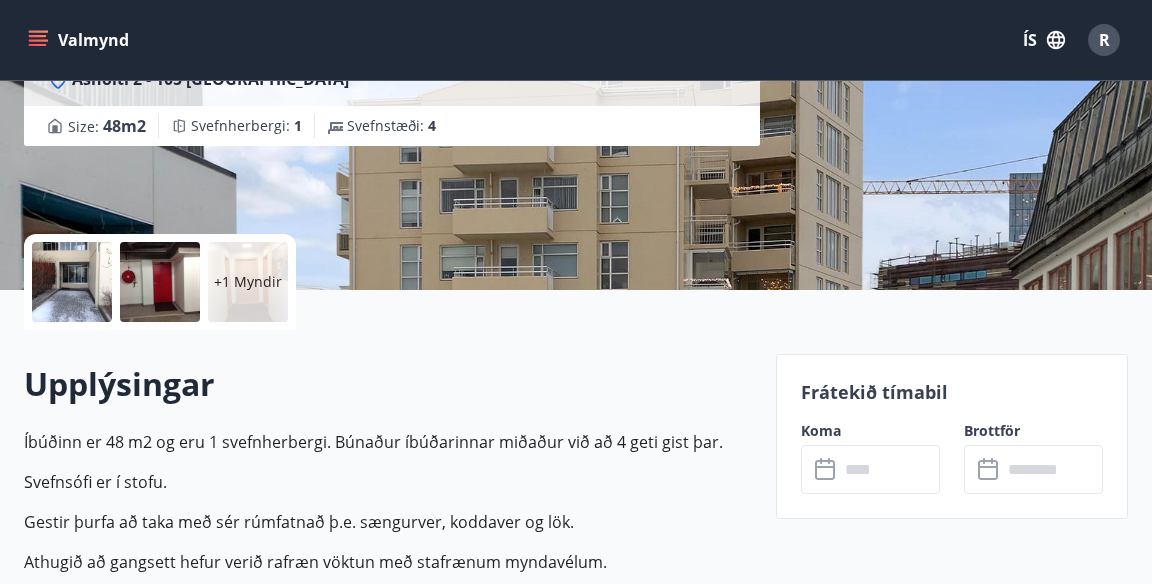 click at bounding box center [889, 469] 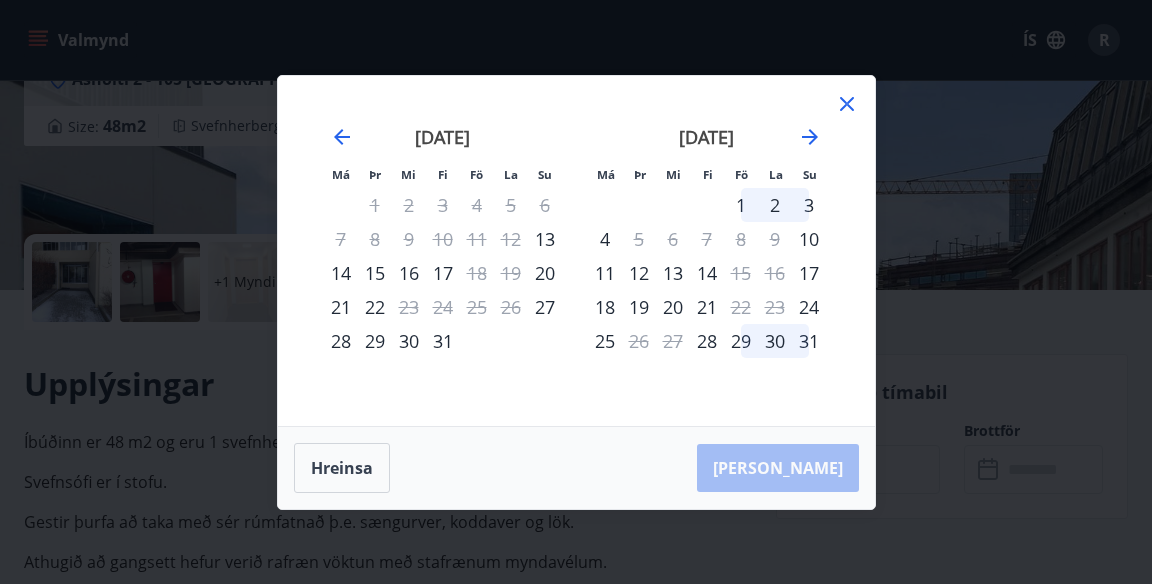 click on "13" at bounding box center [545, 239] 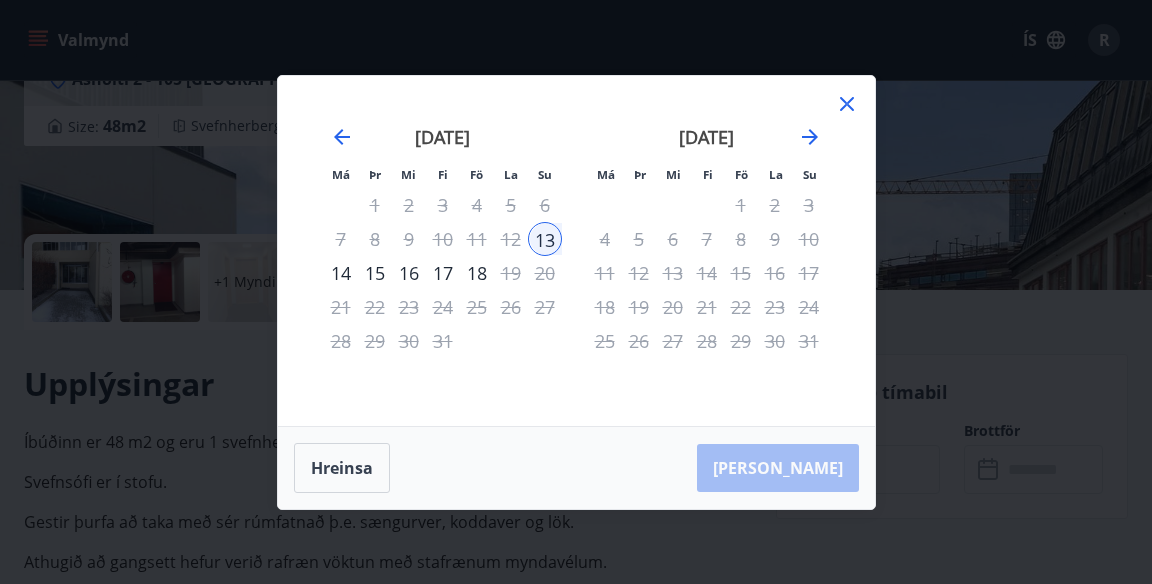 click on "16" at bounding box center [409, 273] 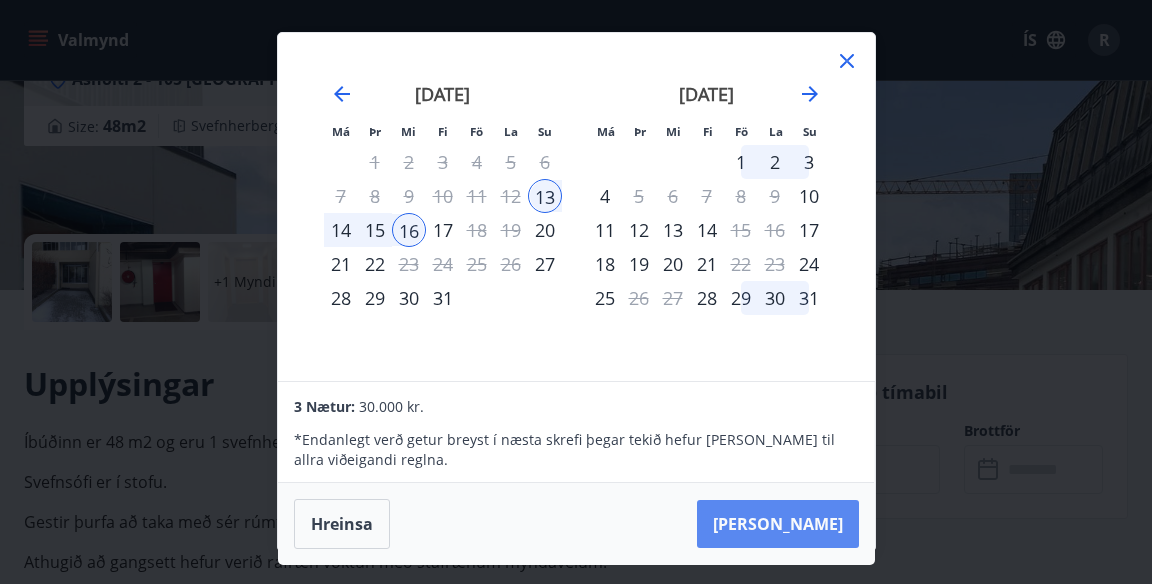 click on "[PERSON_NAME]" at bounding box center (778, 524) 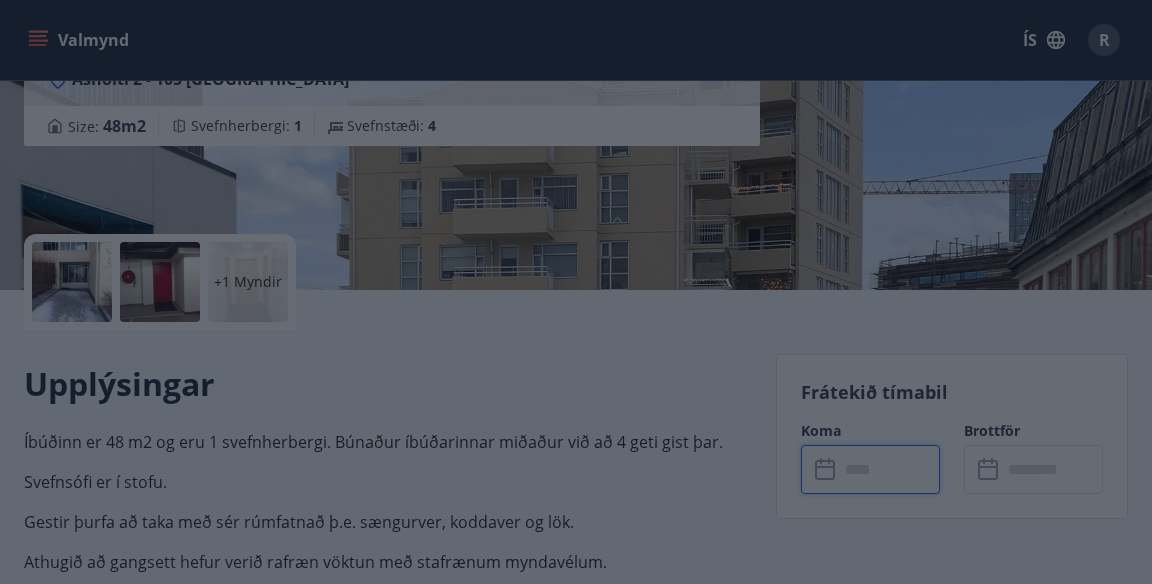 type on "******" 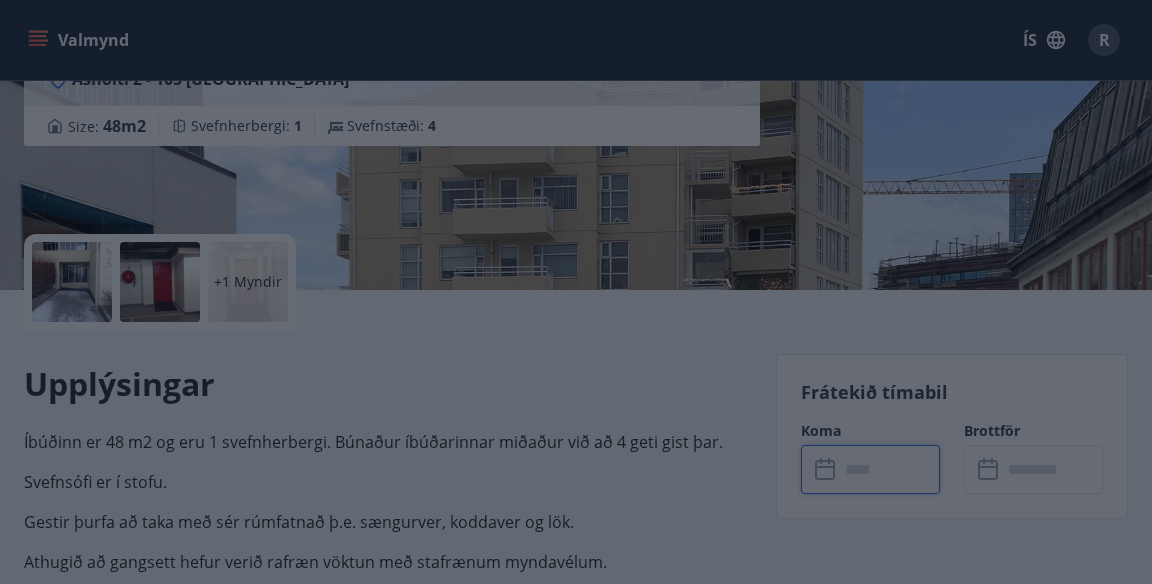 type on "******" 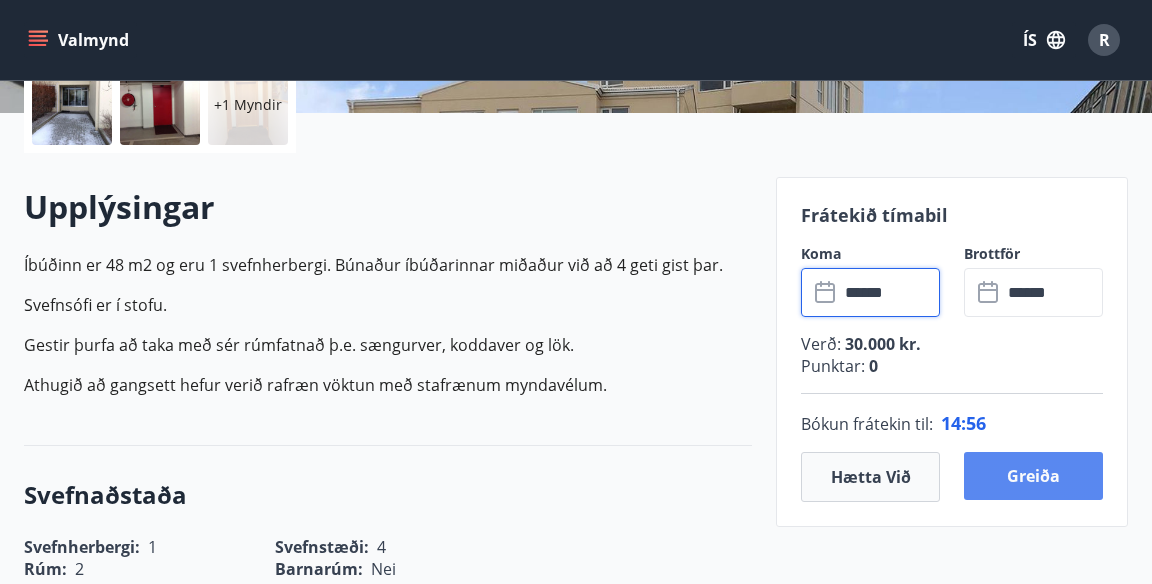 click on "Greiða" at bounding box center (1033, 476) 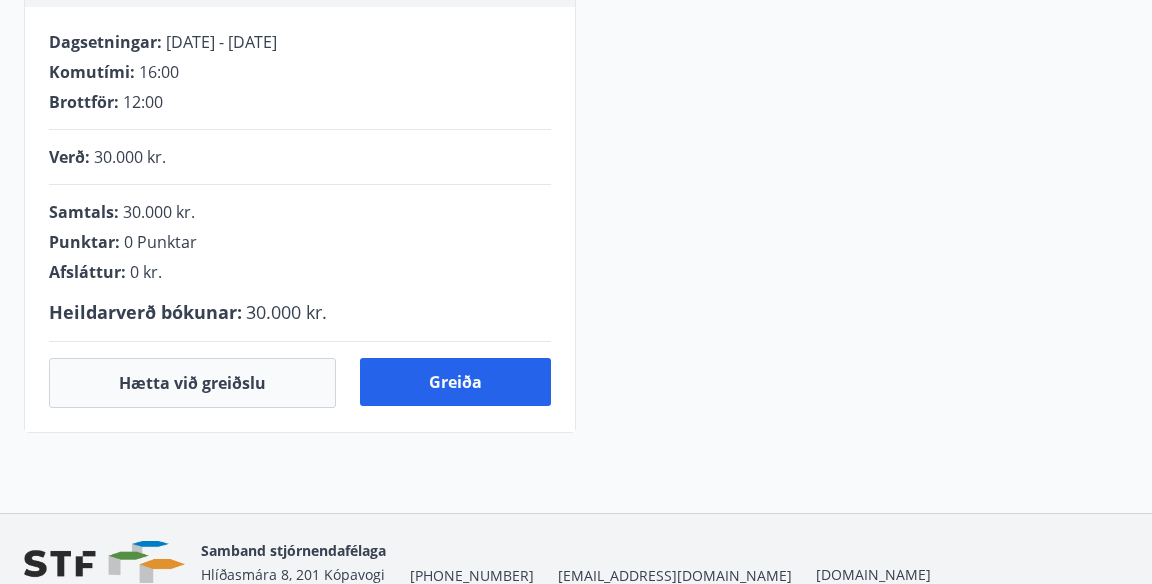 scroll, scrollTop: 487, scrollLeft: 0, axis: vertical 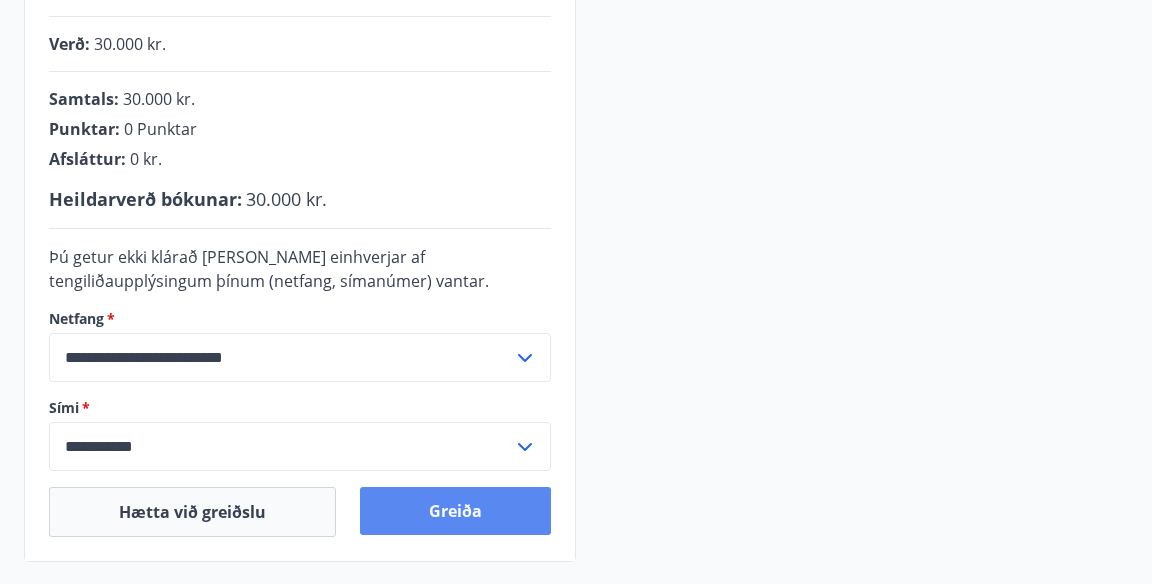 click on "Greiða" at bounding box center (455, 511) 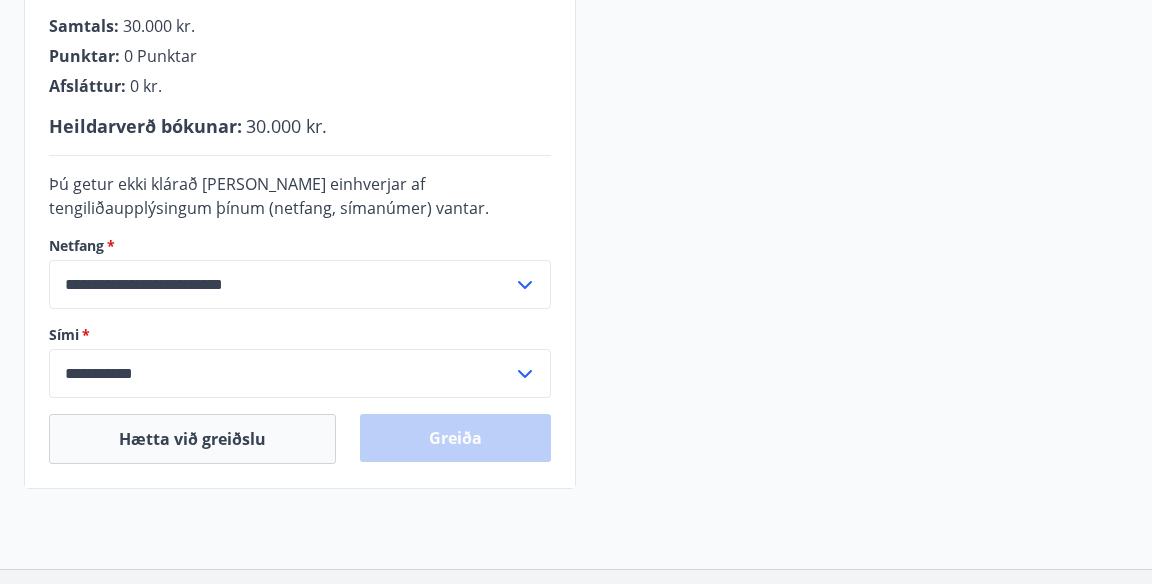 scroll, scrollTop: 583, scrollLeft: 0, axis: vertical 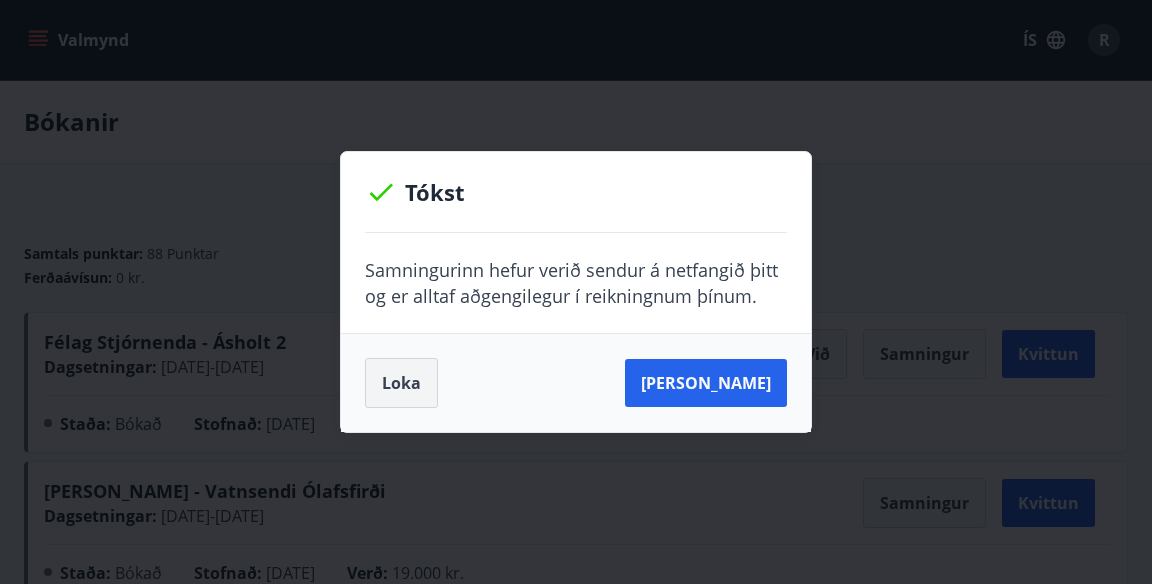 click on "Loka" at bounding box center [401, 383] 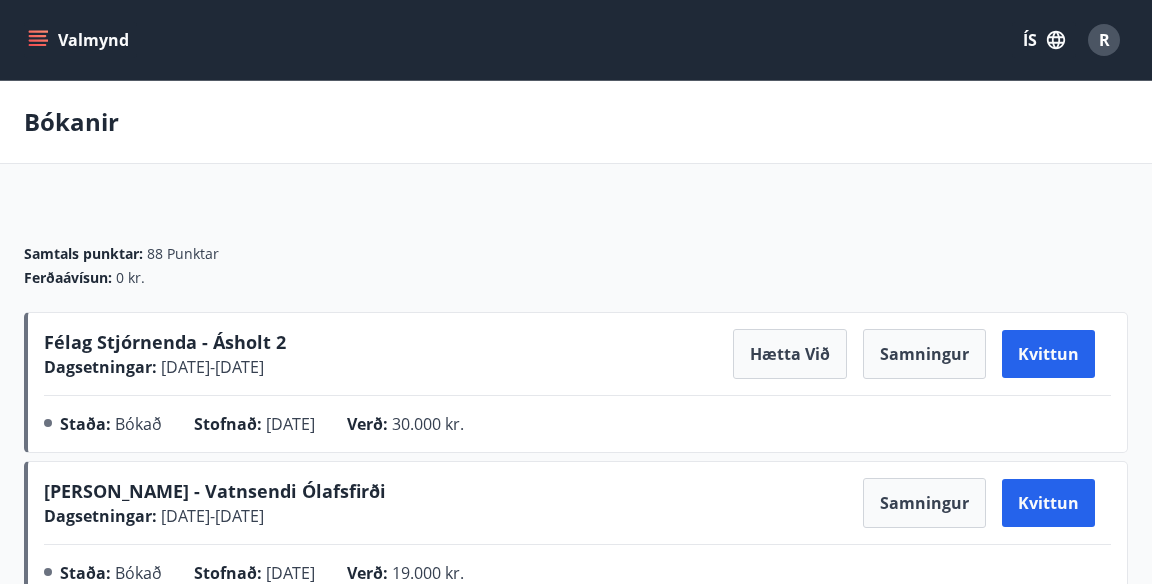 click on "Valmynd" at bounding box center [80, 40] 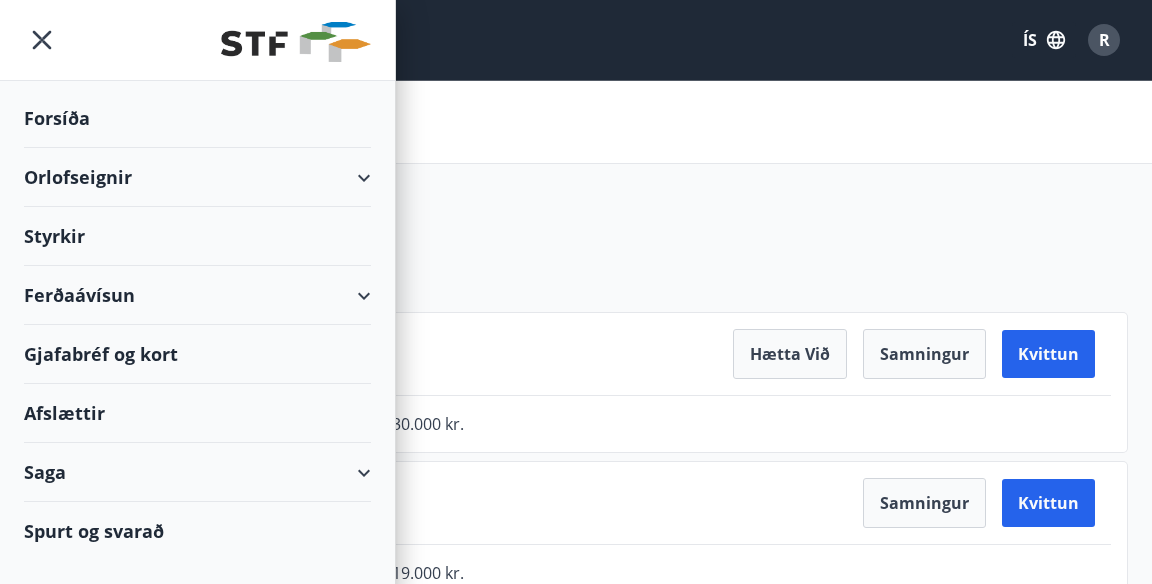 click on "Orlofseignir" at bounding box center [197, 177] 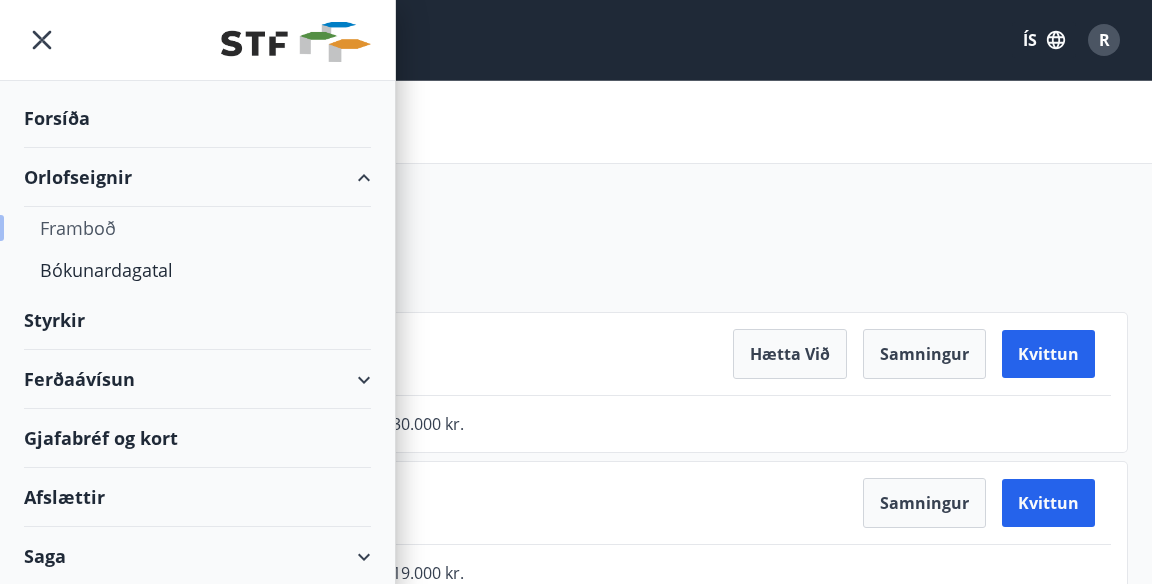 click on "Framboð" at bounding box center [197, 228] 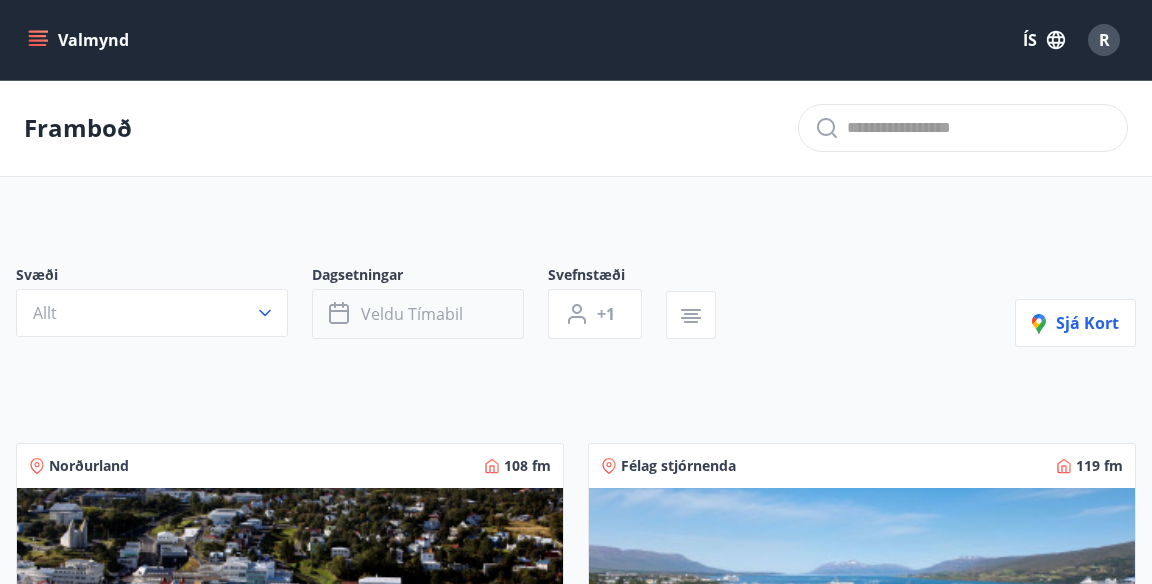 click on "Veldu tímabil" at bounding box center [418, 314] 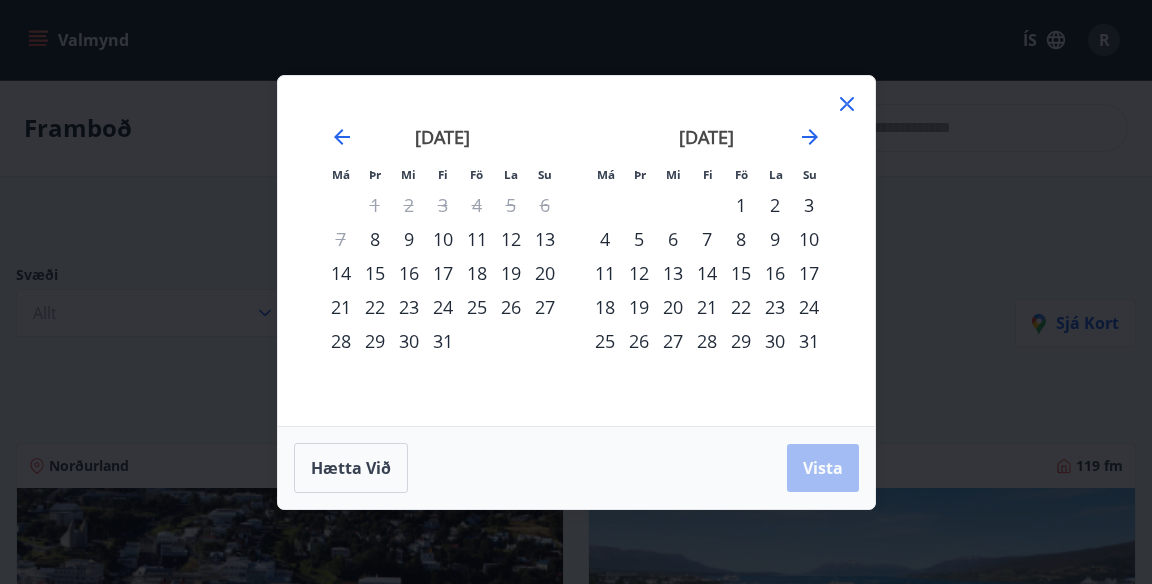 click on "28" at bounding box center [707, 341] 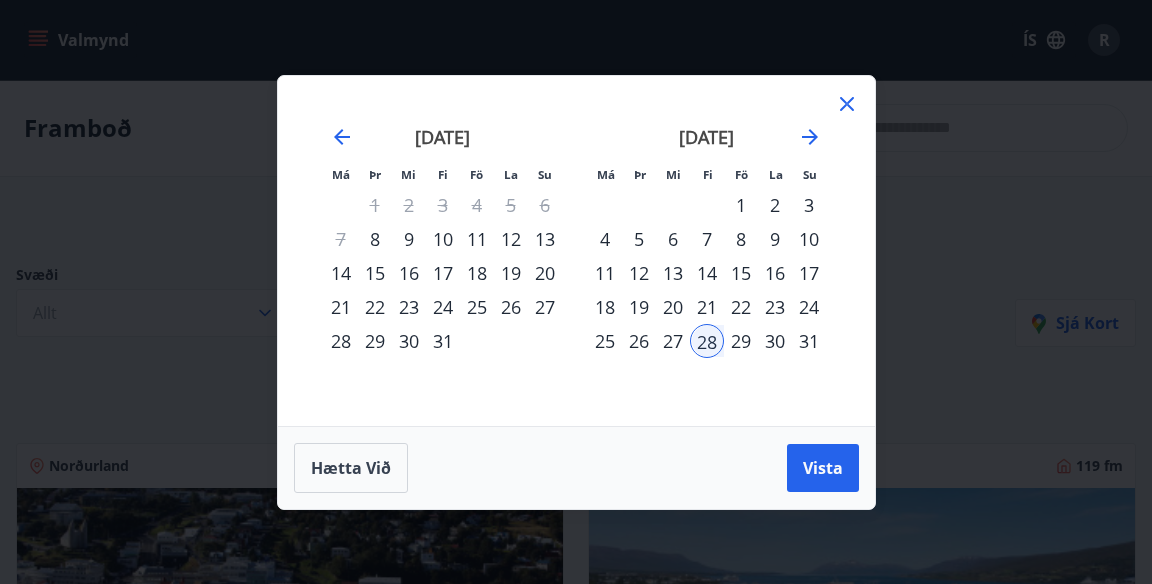 click on "21" at bounding box center (707, 307) 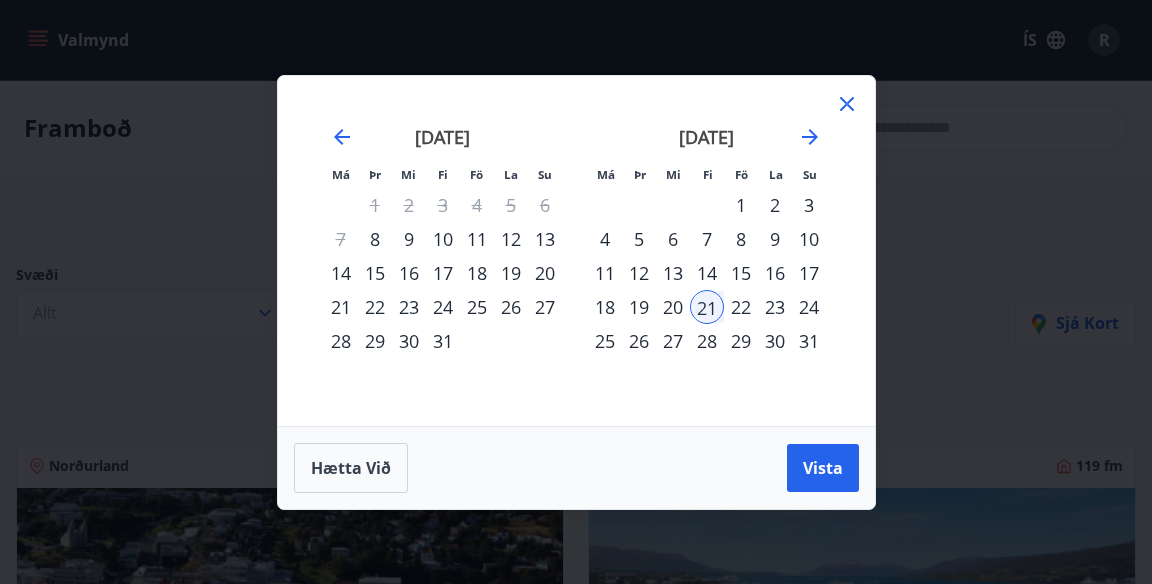 click on "22" at bounding box center [741, 307] 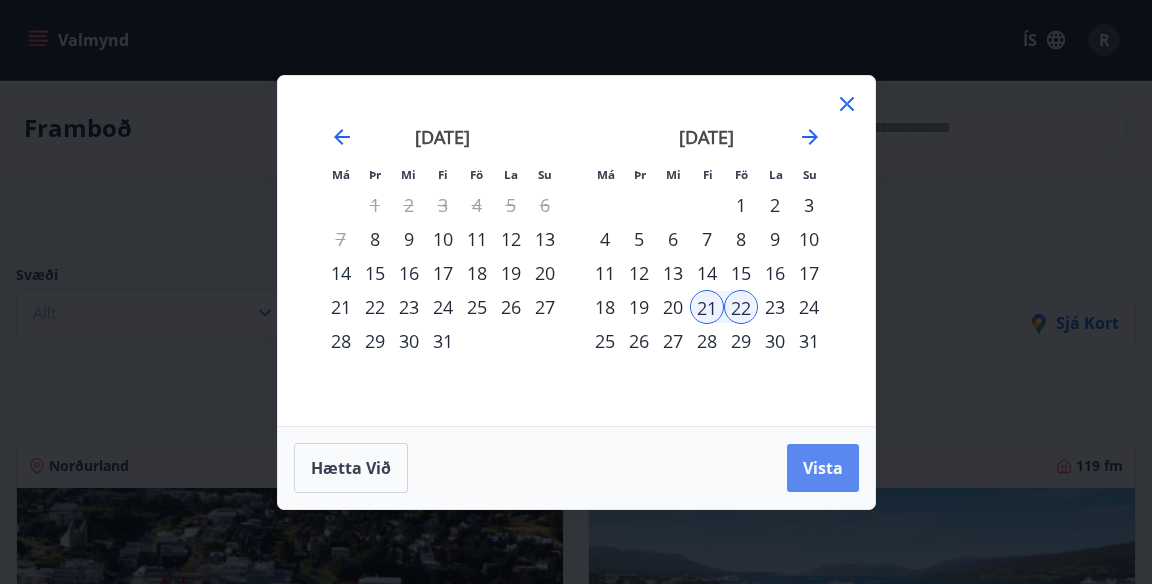 click on "Vista" at bounding box center (823, 468) 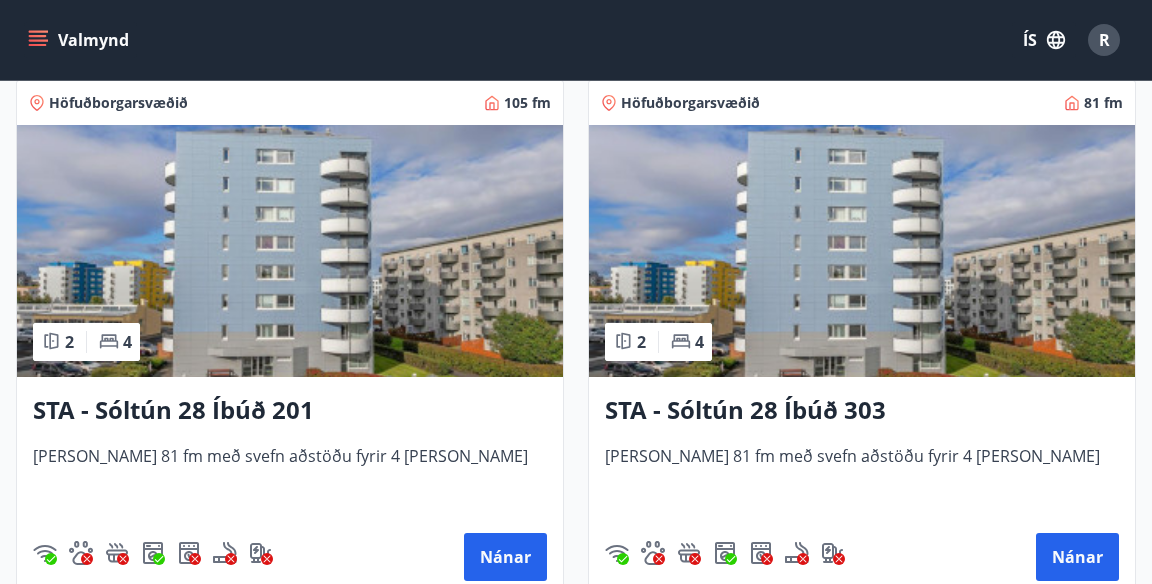 scroll, scrollTop: 899, scrollLeft: 0, axis: vertical 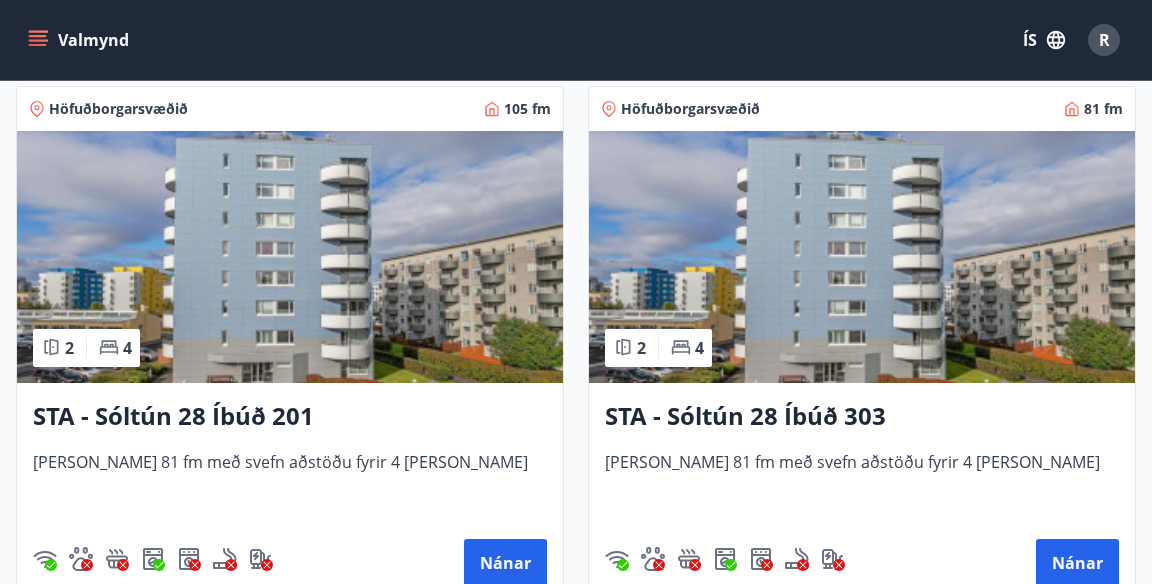 click at bounding box center [862, 257] 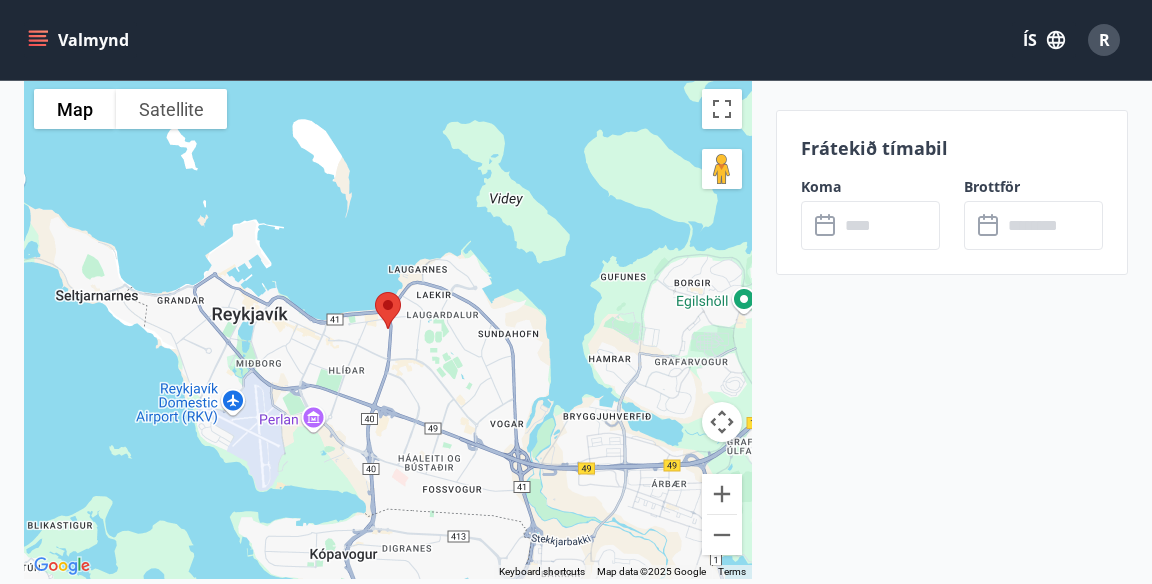 scroll, scrollTop: 2817, scrollLeft: 0, axis: vertical 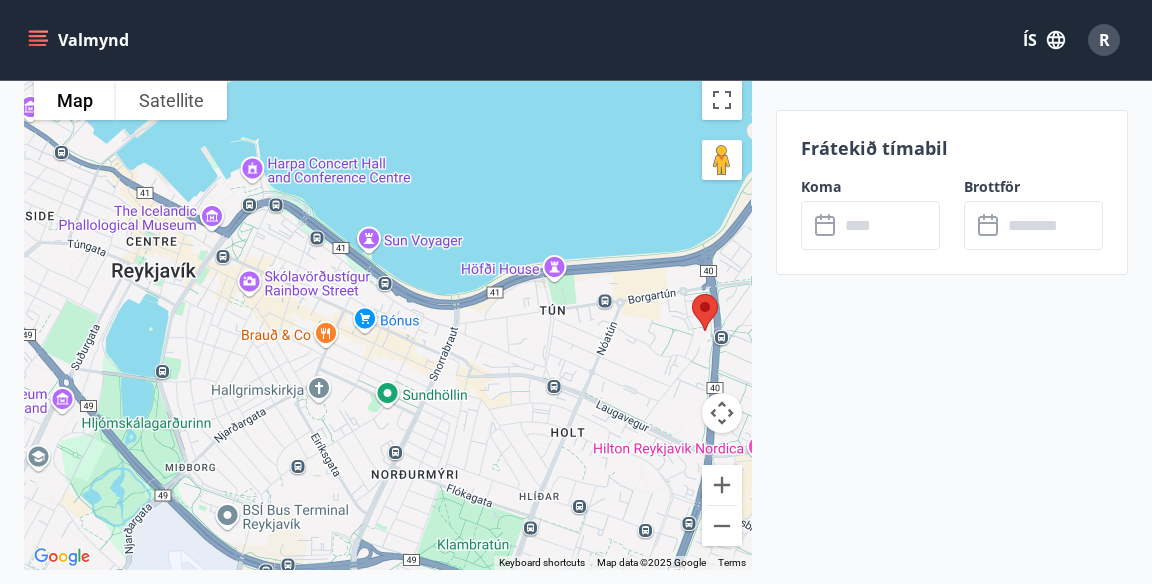 click at bounding box center (889, 225) 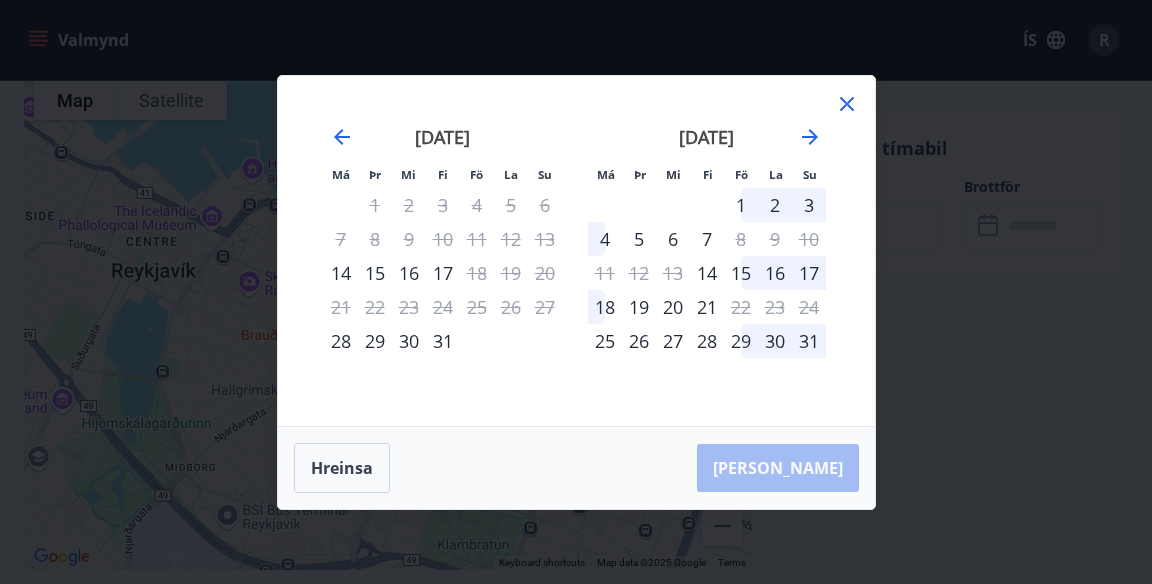 click on "21" at bounding box center [707, 307] 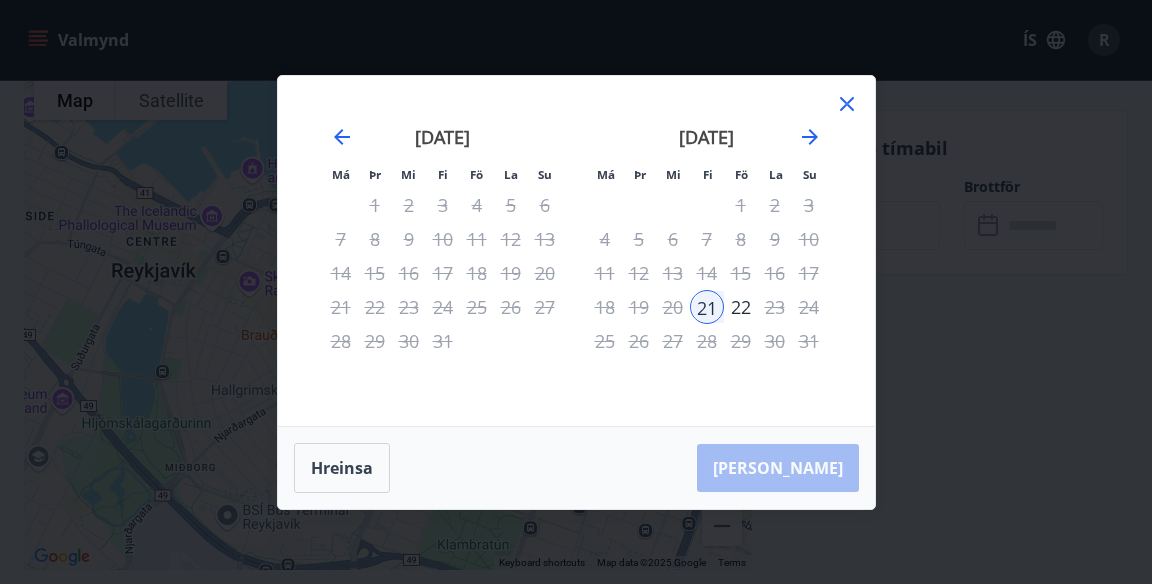 click on "22" at bounding box center (741, 307) 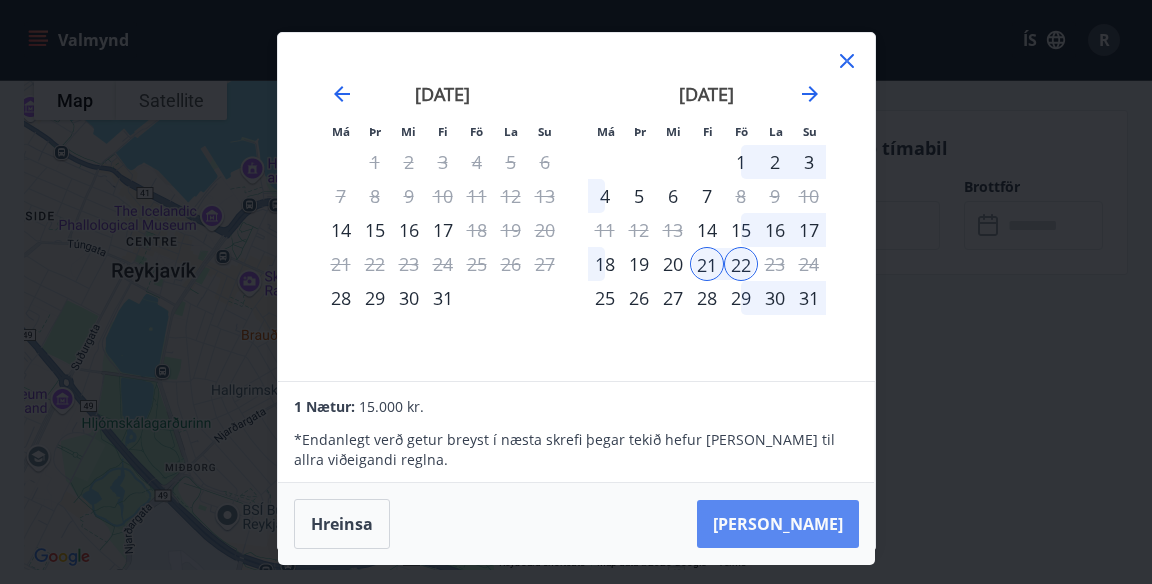 click on "[PERSON_NAME]" at bounding box center [778, 524] 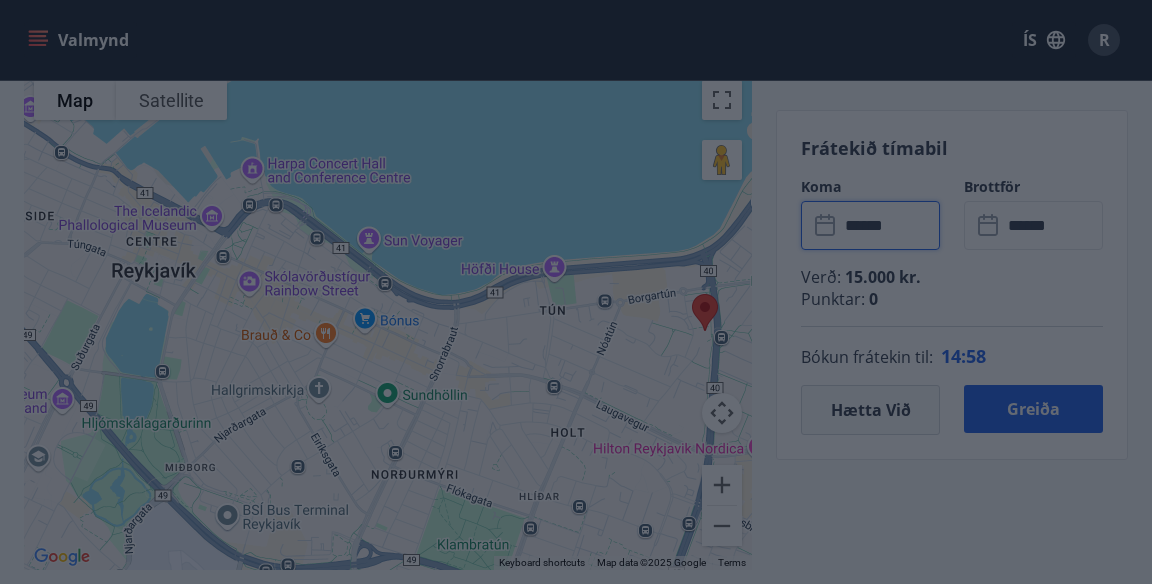 type on "******" 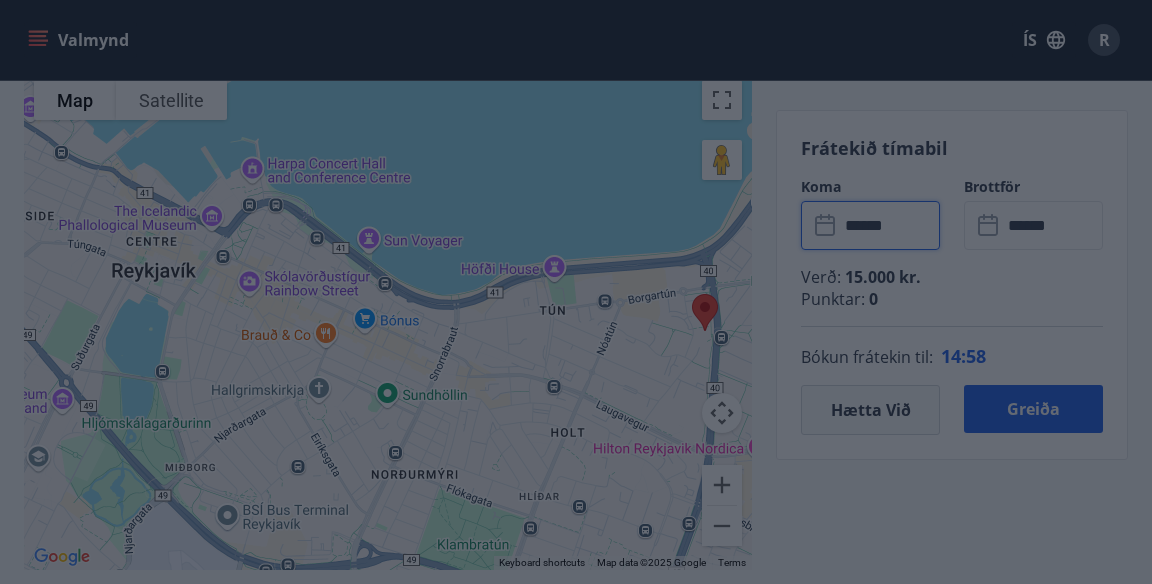 type on "******" 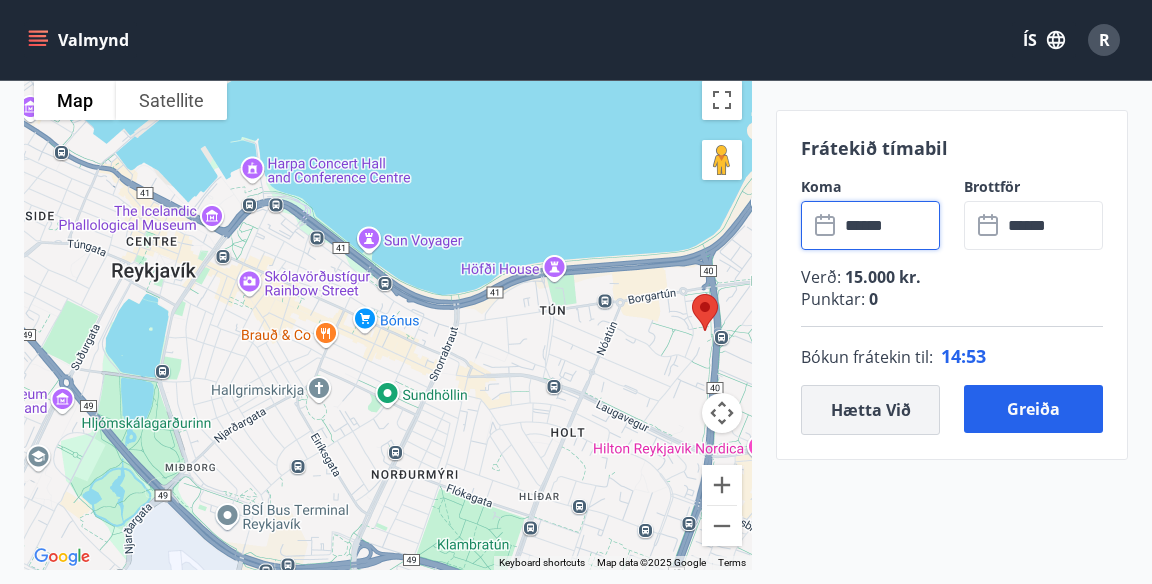 click on "Hætta við" at bounding box center (870, 410) 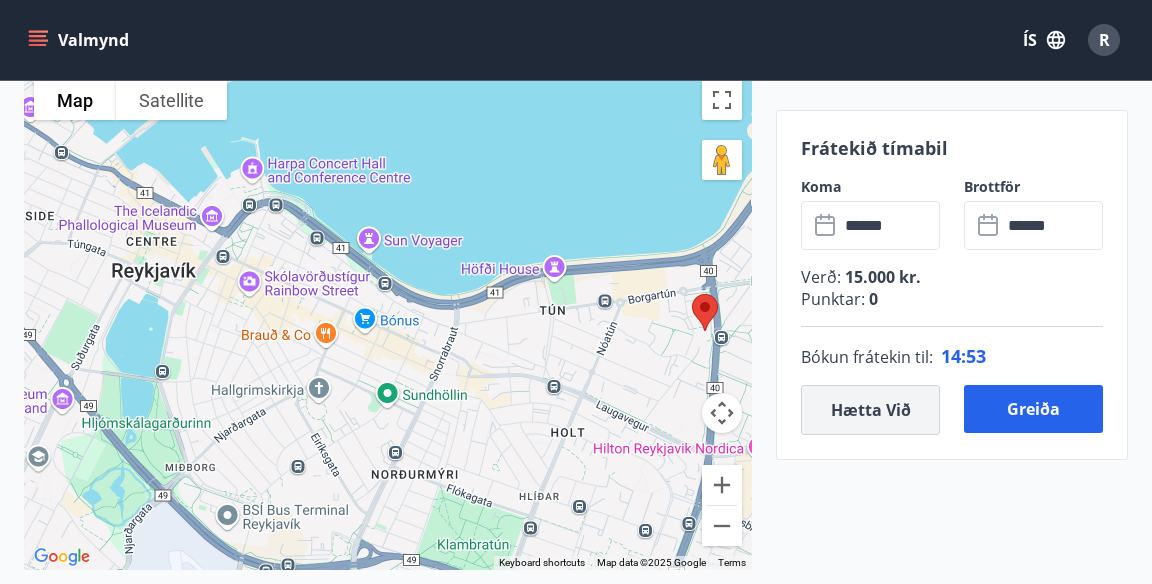 type 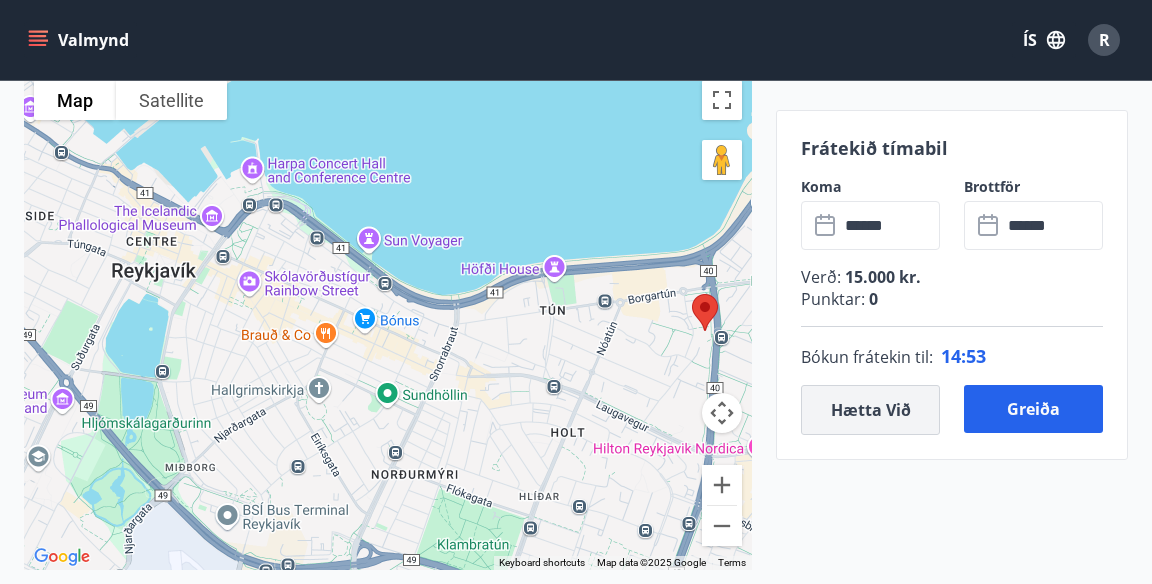 type 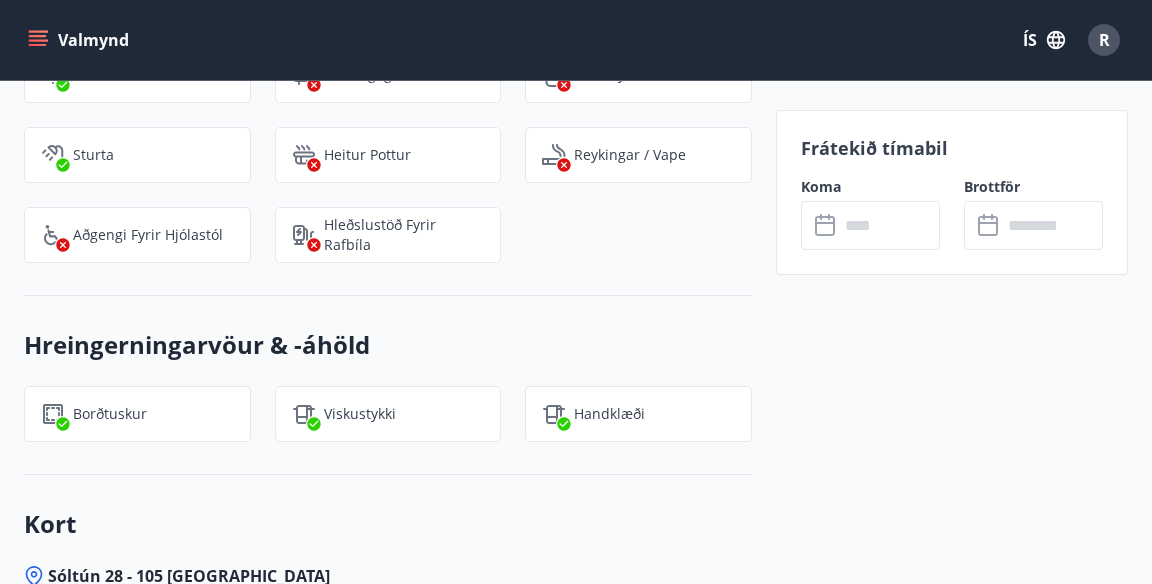 scroll, scrollTop: 2273, scrollLeft: 0, axis: vertical 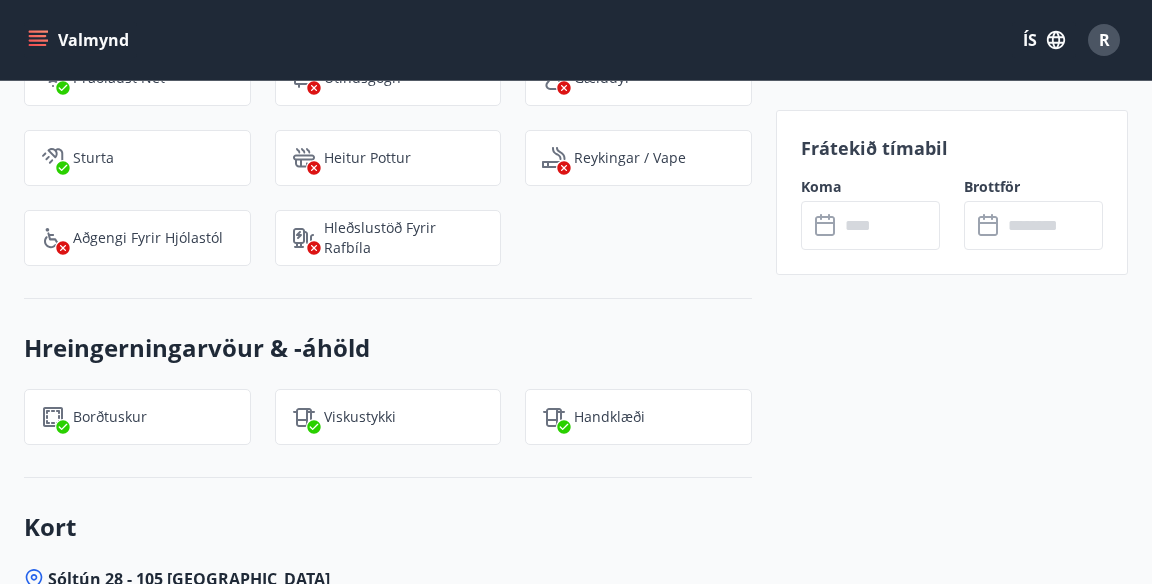 click on "Valmynd" at bounding box center (80, 40) 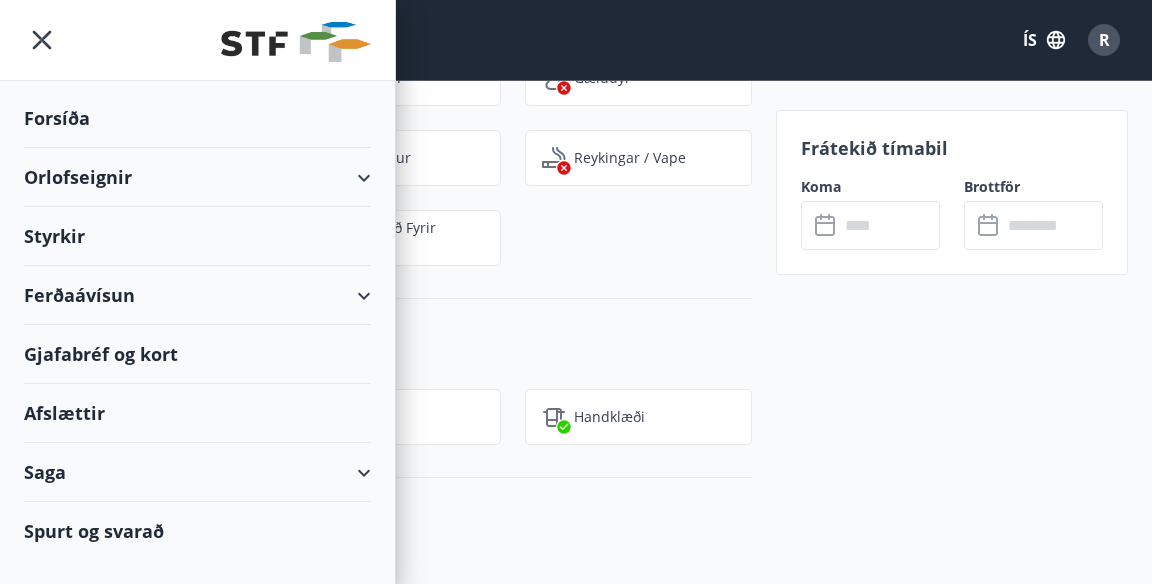 click on "Afslættir" at bounding box center [197, 413] 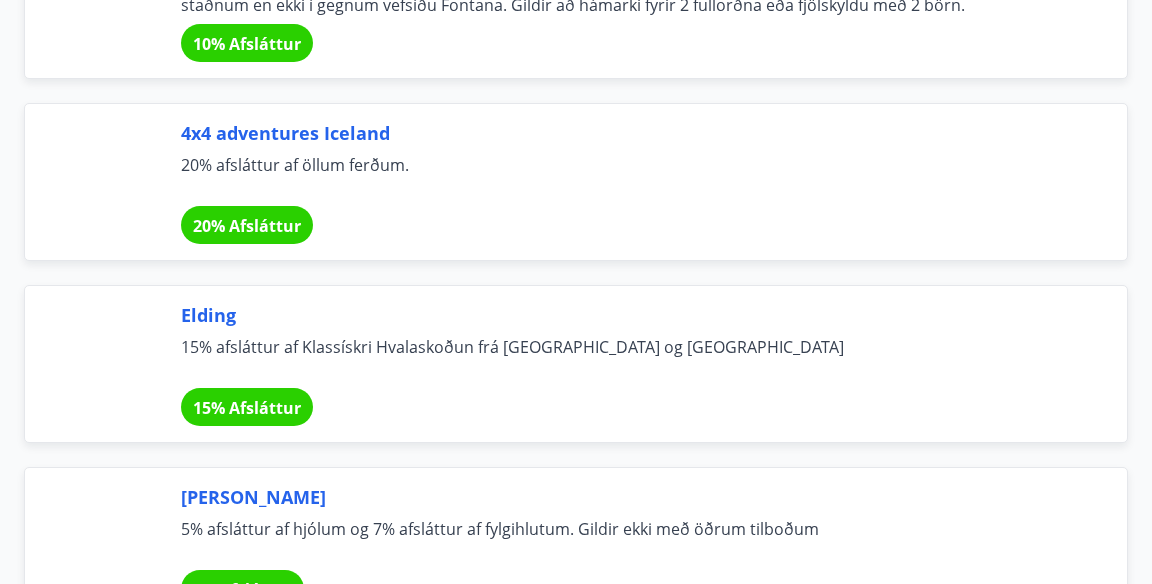 scroll, scrollTop: 8998, scrollLeft: 0, axis: vertical 